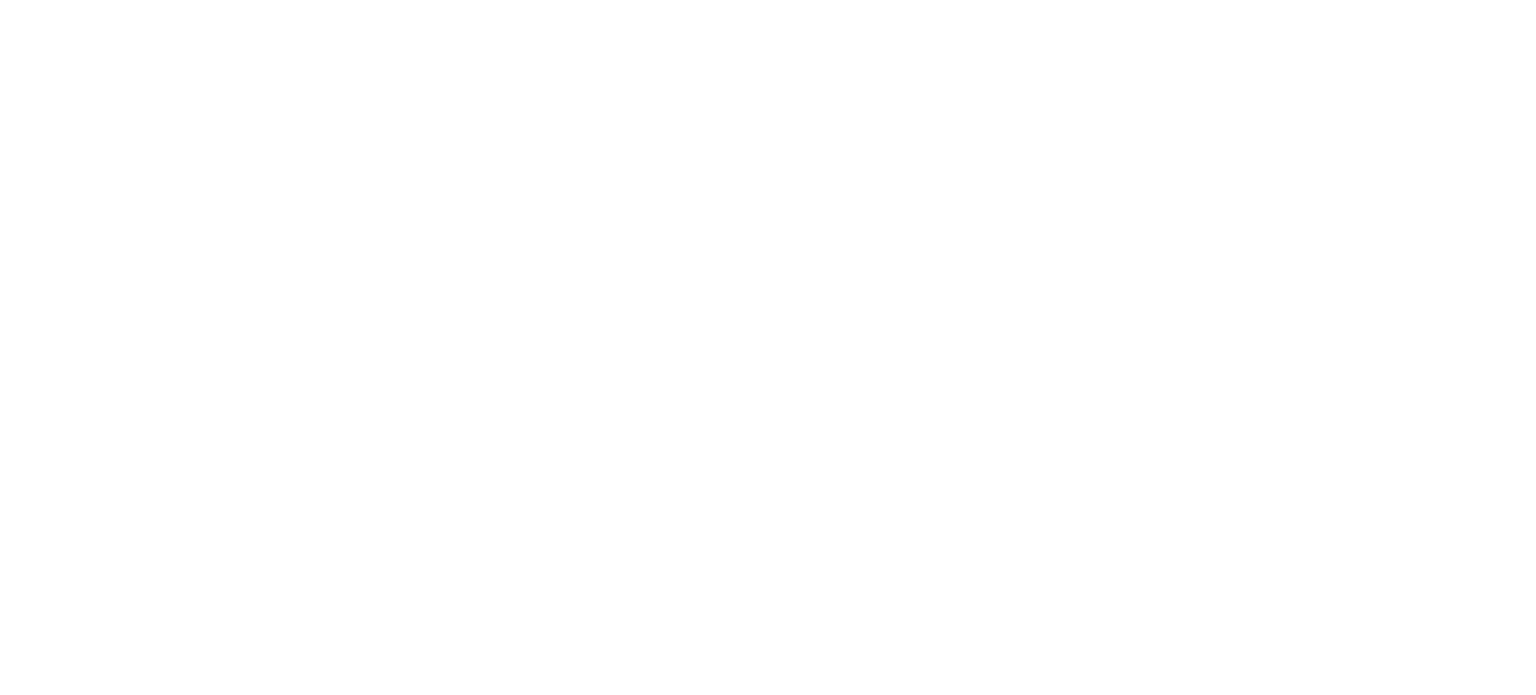 scroll, scrollTop: 0, scrollLeft: 0, axis: both 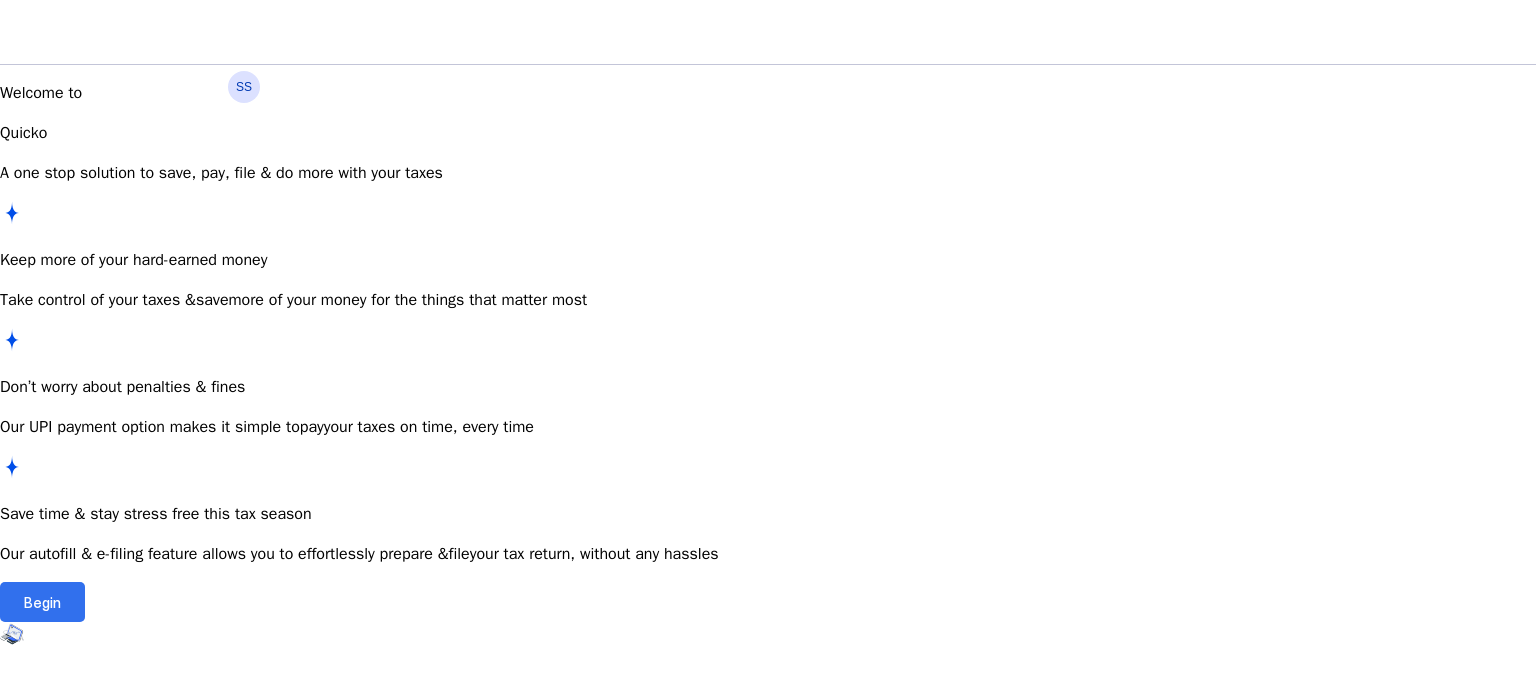 click at bounding box center [42, 602] 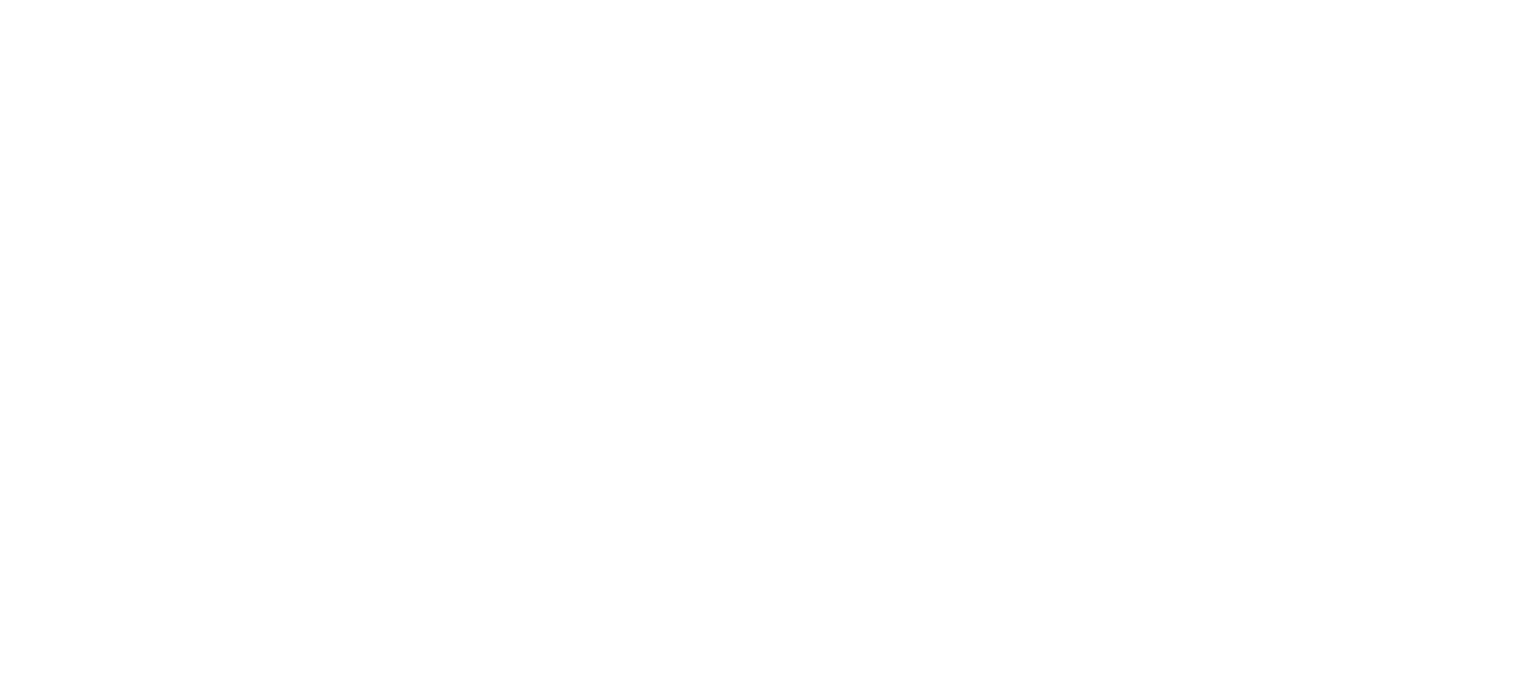 scroll, scrollTop: 0, scrollLeft: 0, axis: both 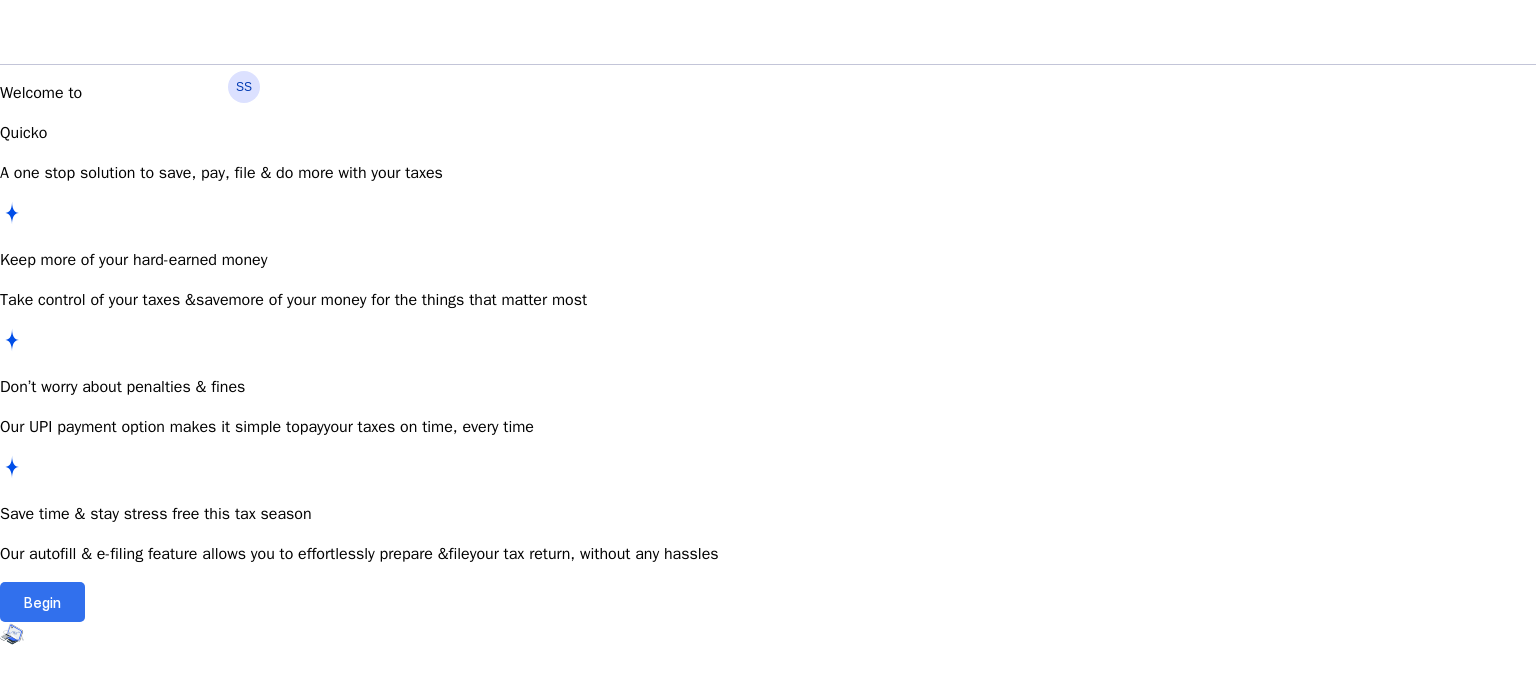 click at bounding box center (42, 602) 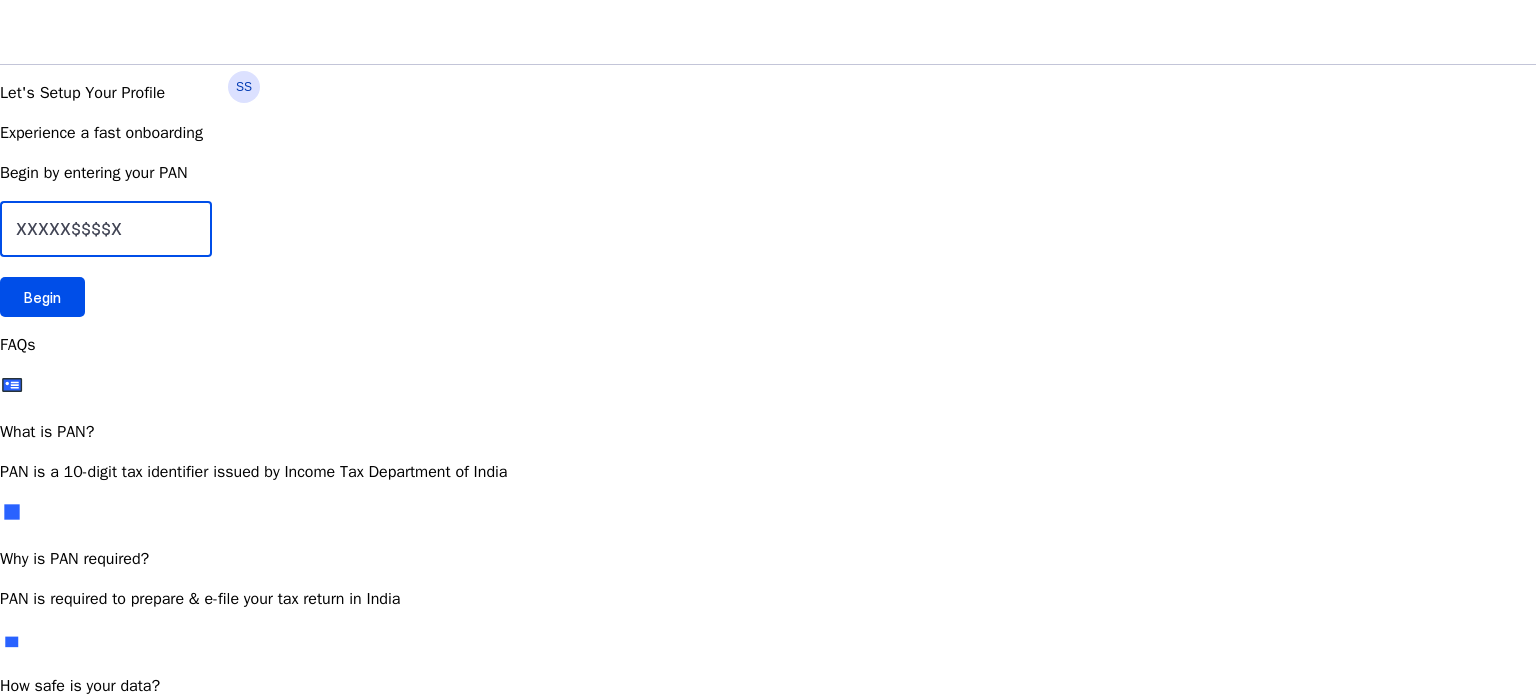 click at bounding box center [106, 229] 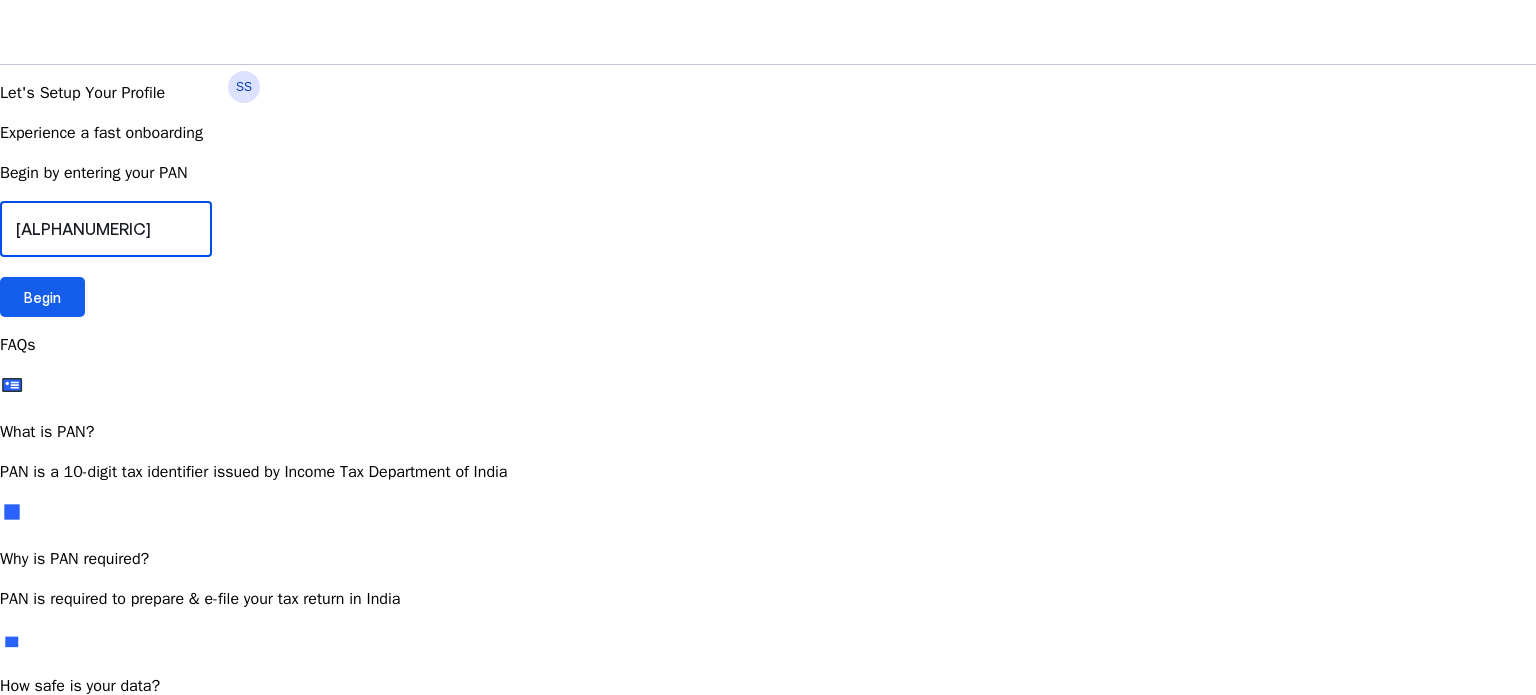 type on "[ALPHANUMERIC]" 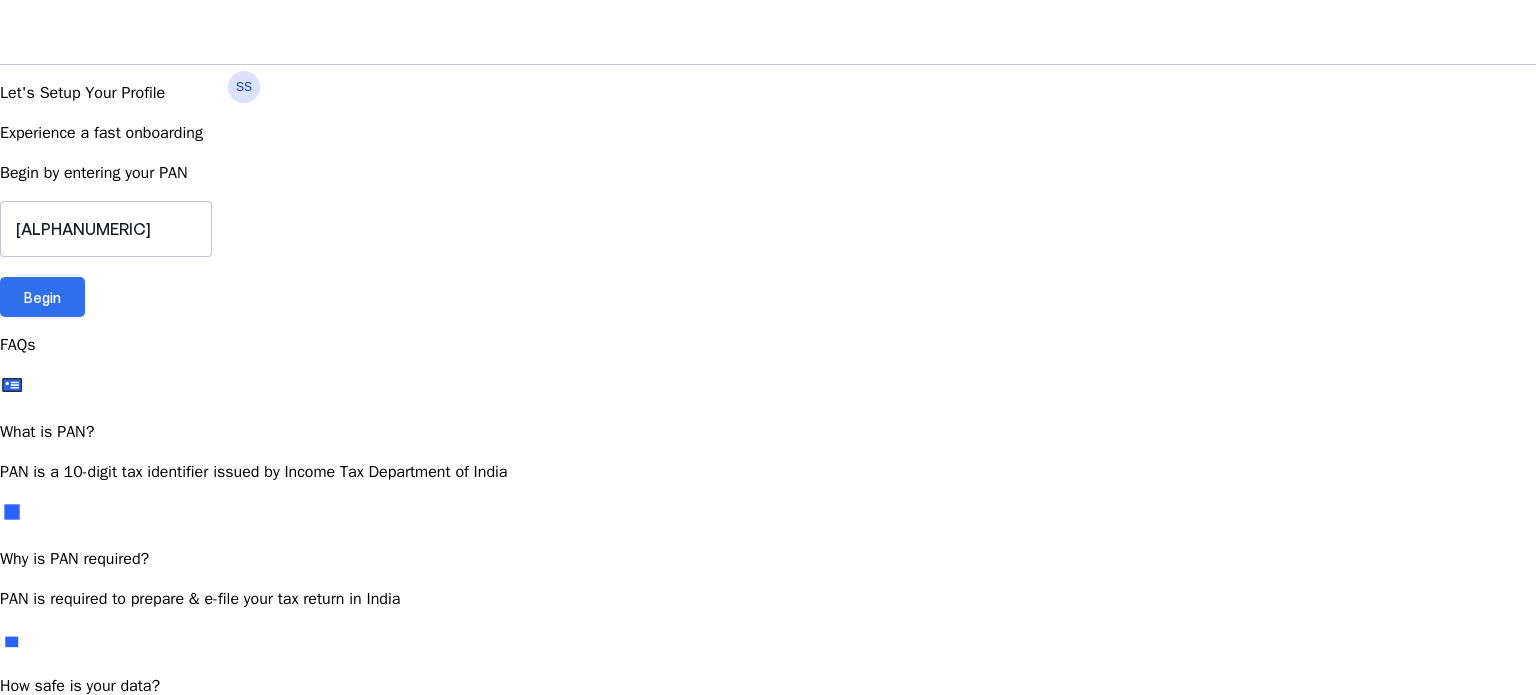 click at bounding box center [42, 297] 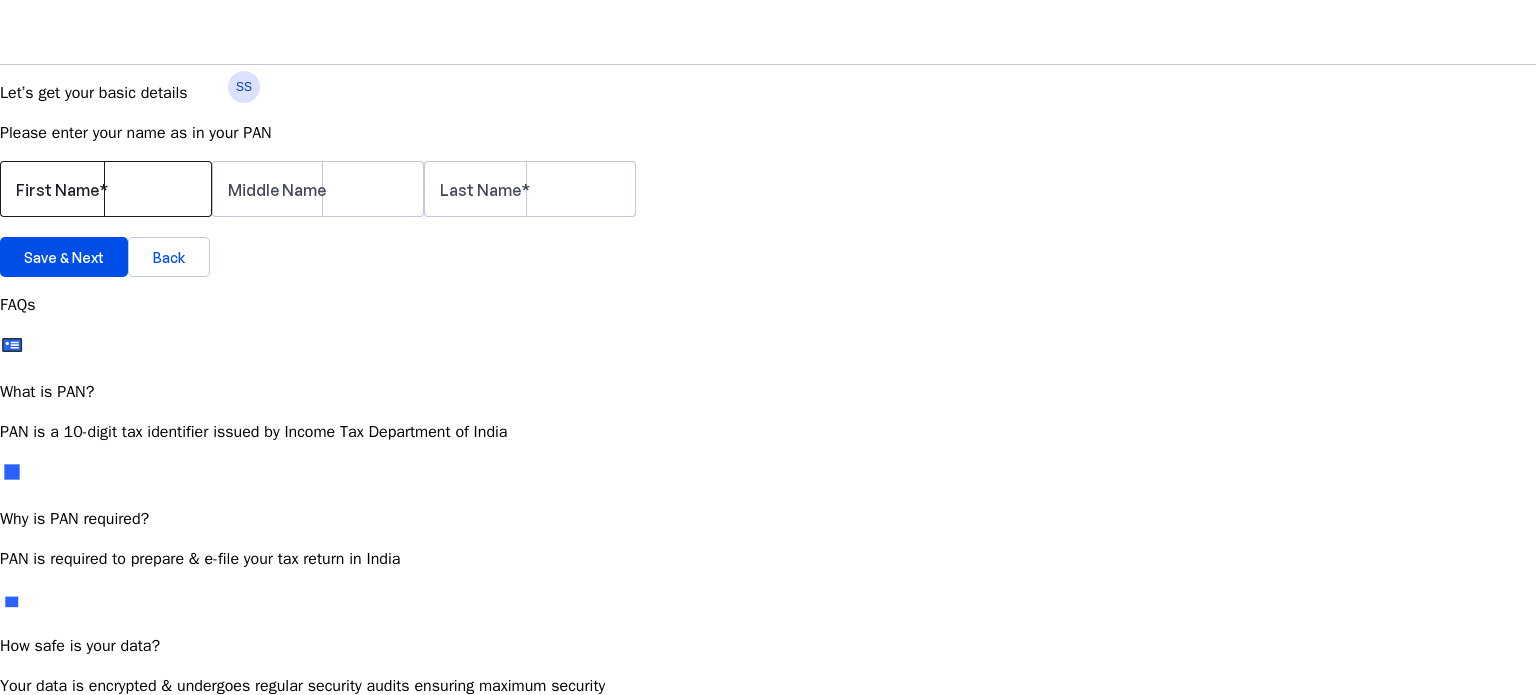 click on "First Name" at bounding box center [57, 190] 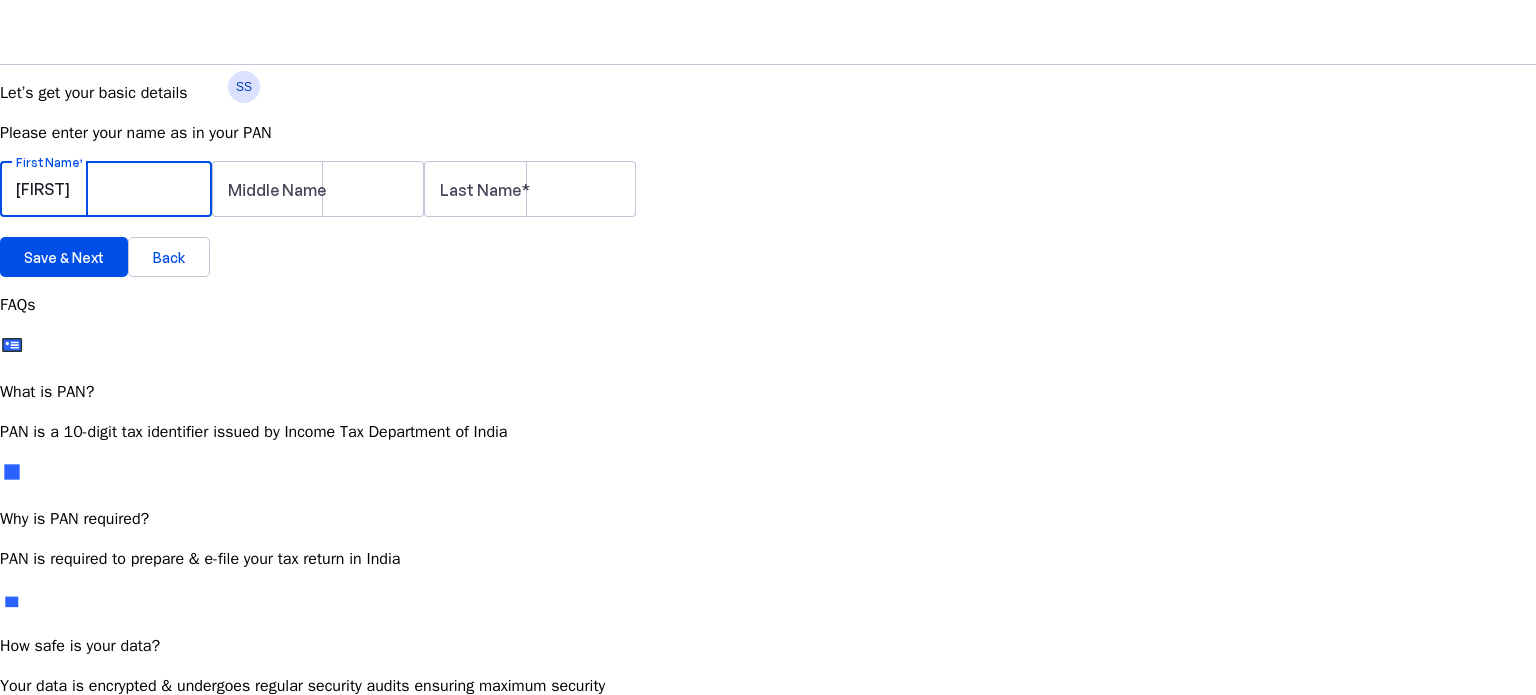 type on "[FIRST]" 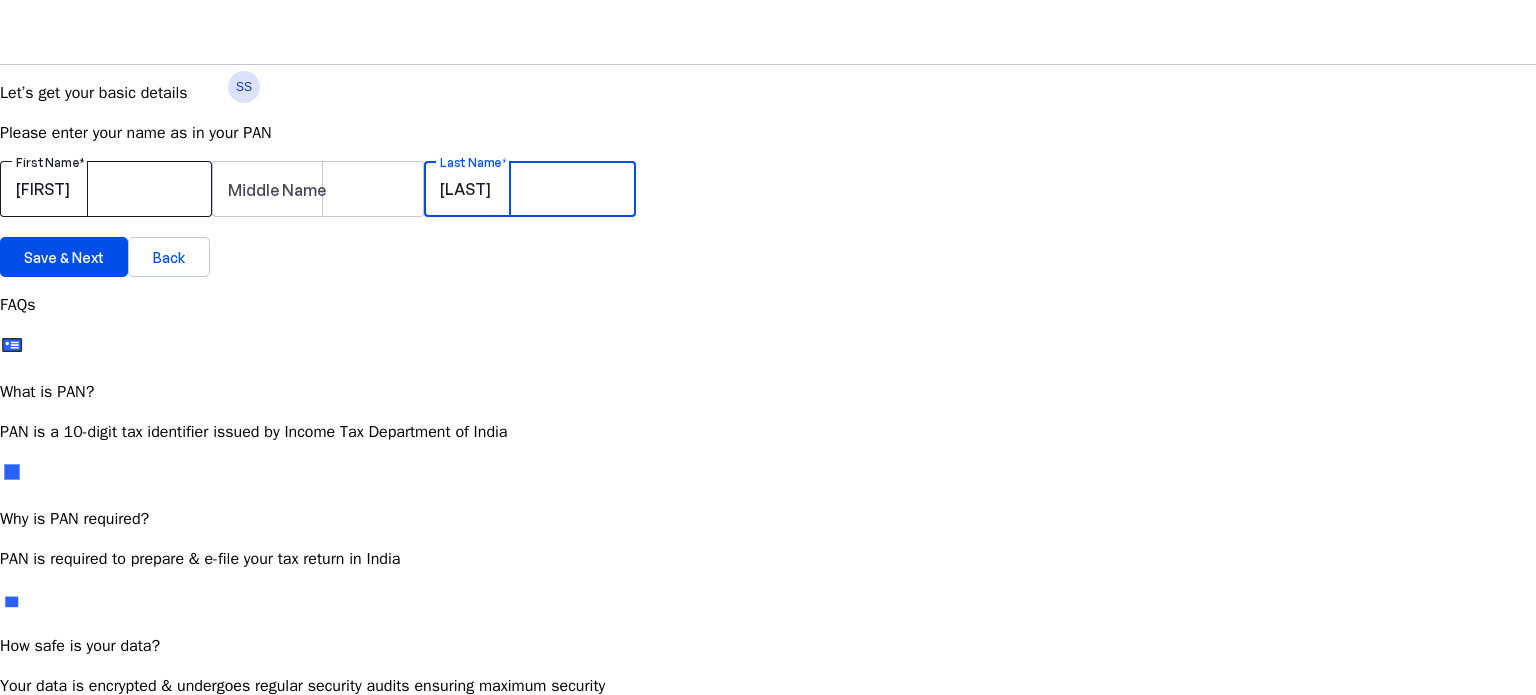 type on "[LAST]" 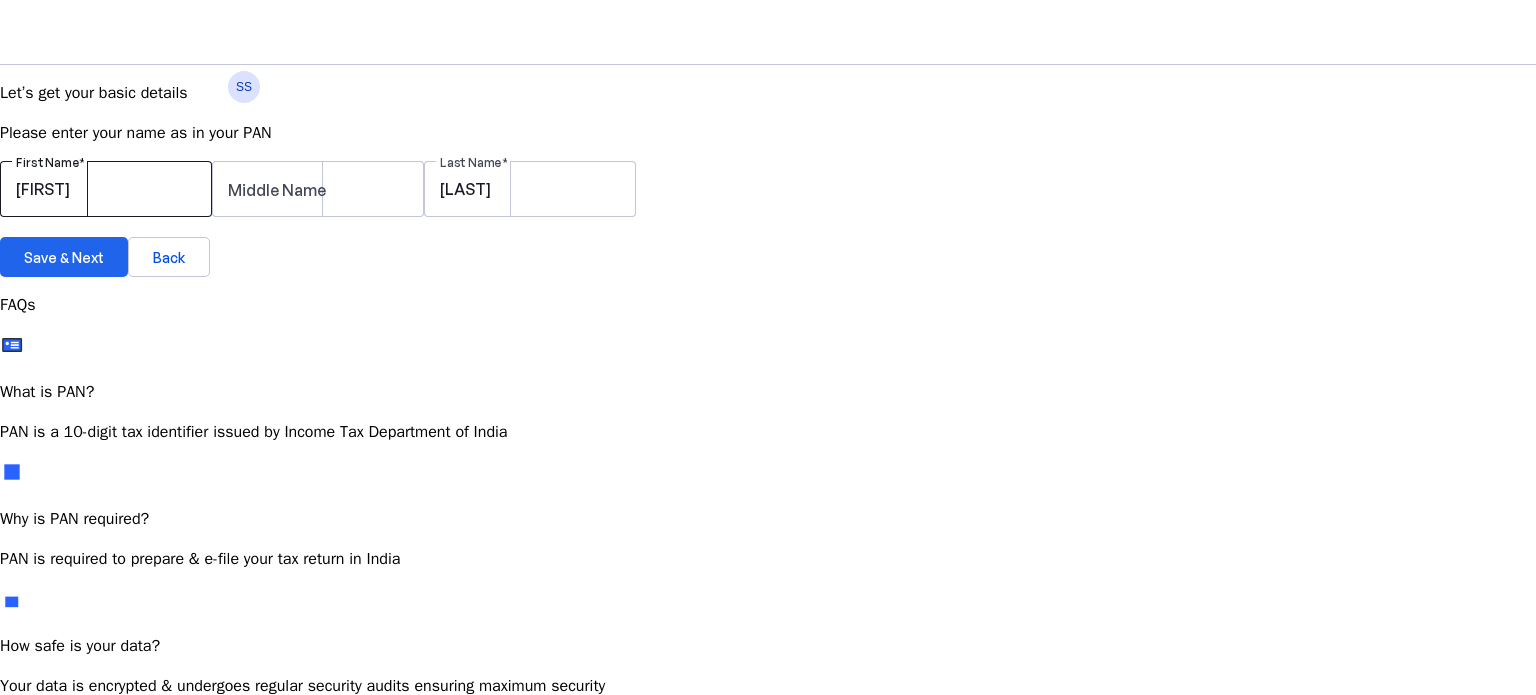 type 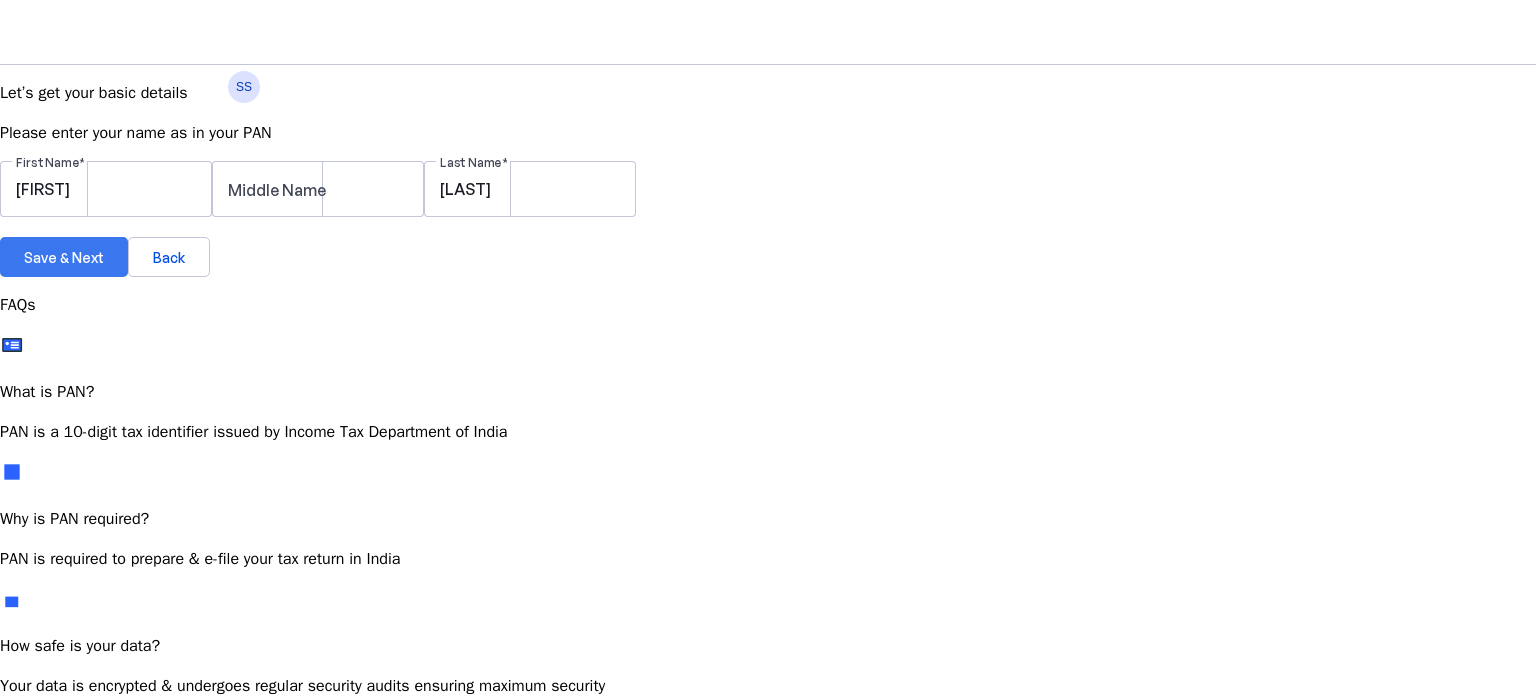 click on "Save & Next" at bounding box center (64, 257) 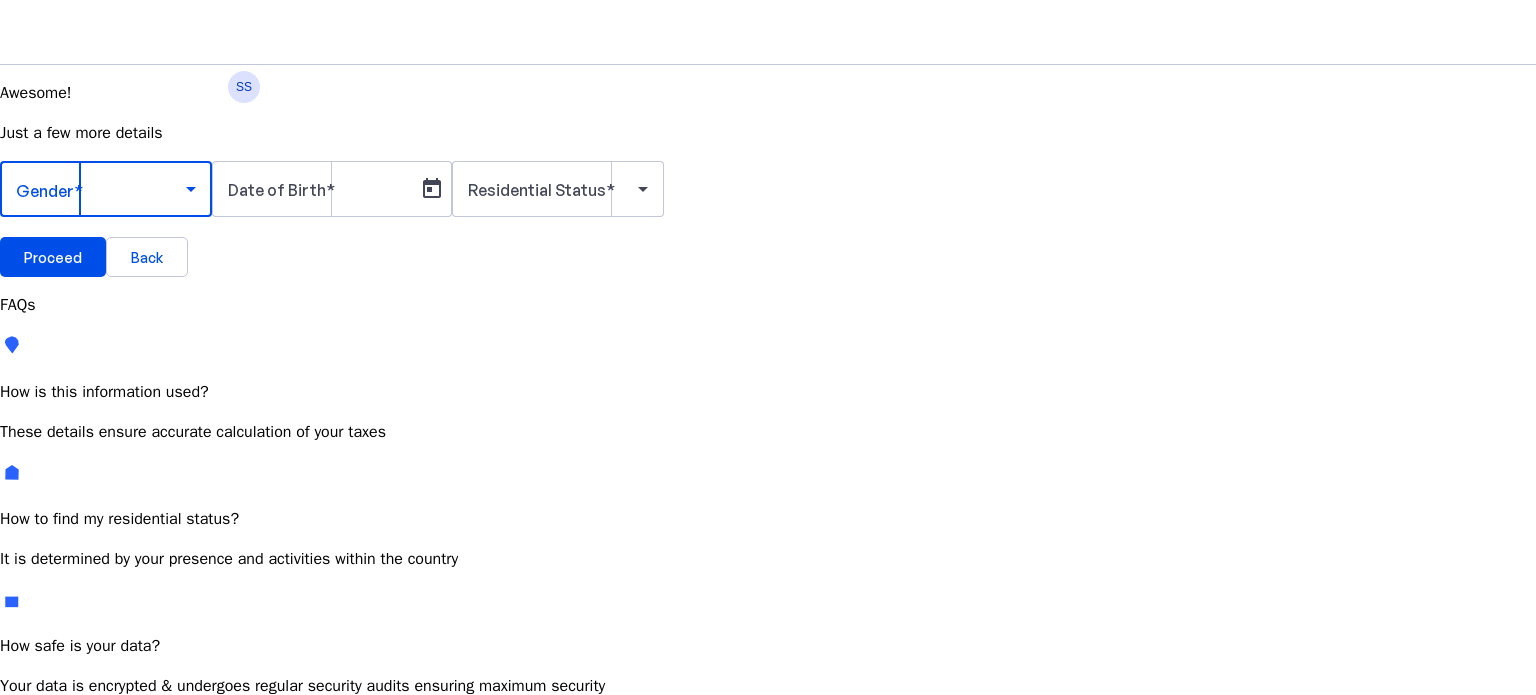 click at bounding box center (101, 189) 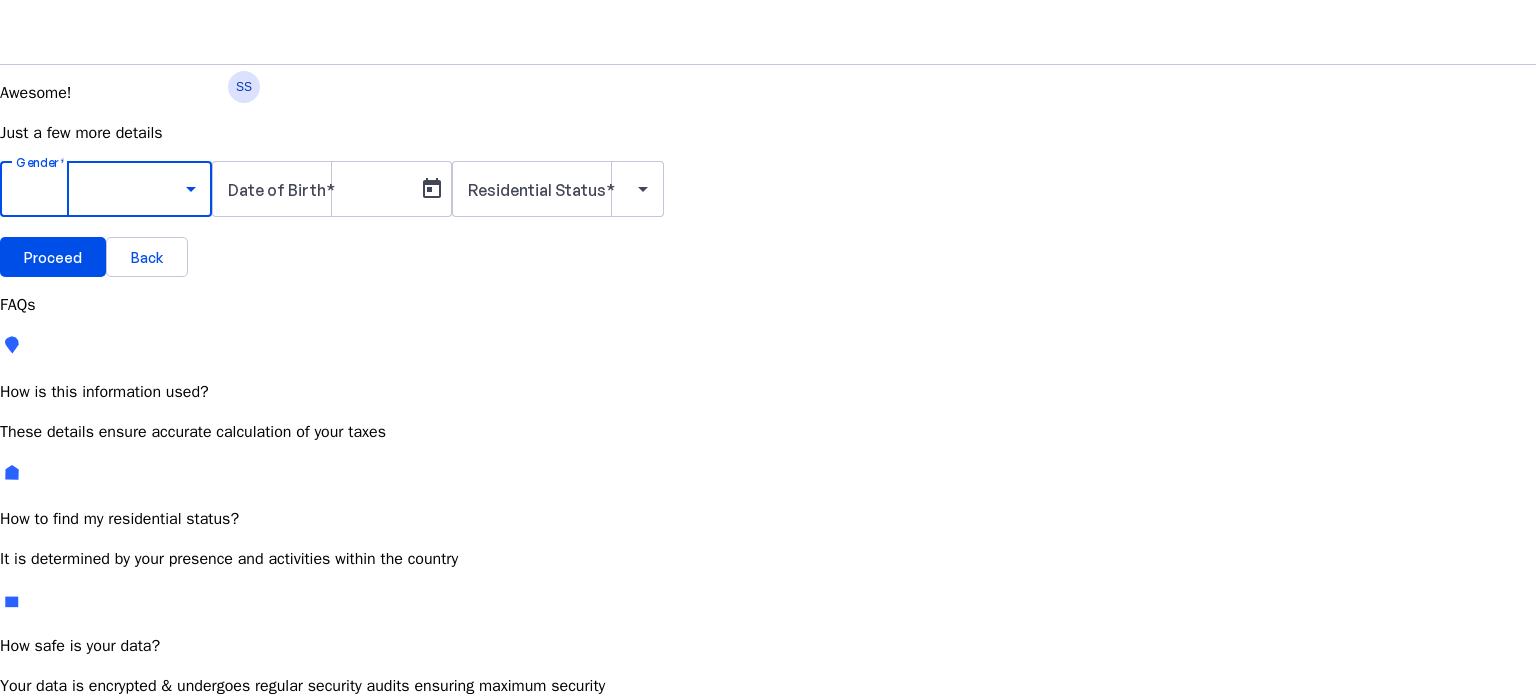 click on "Female" at bounding box center [154, 795] 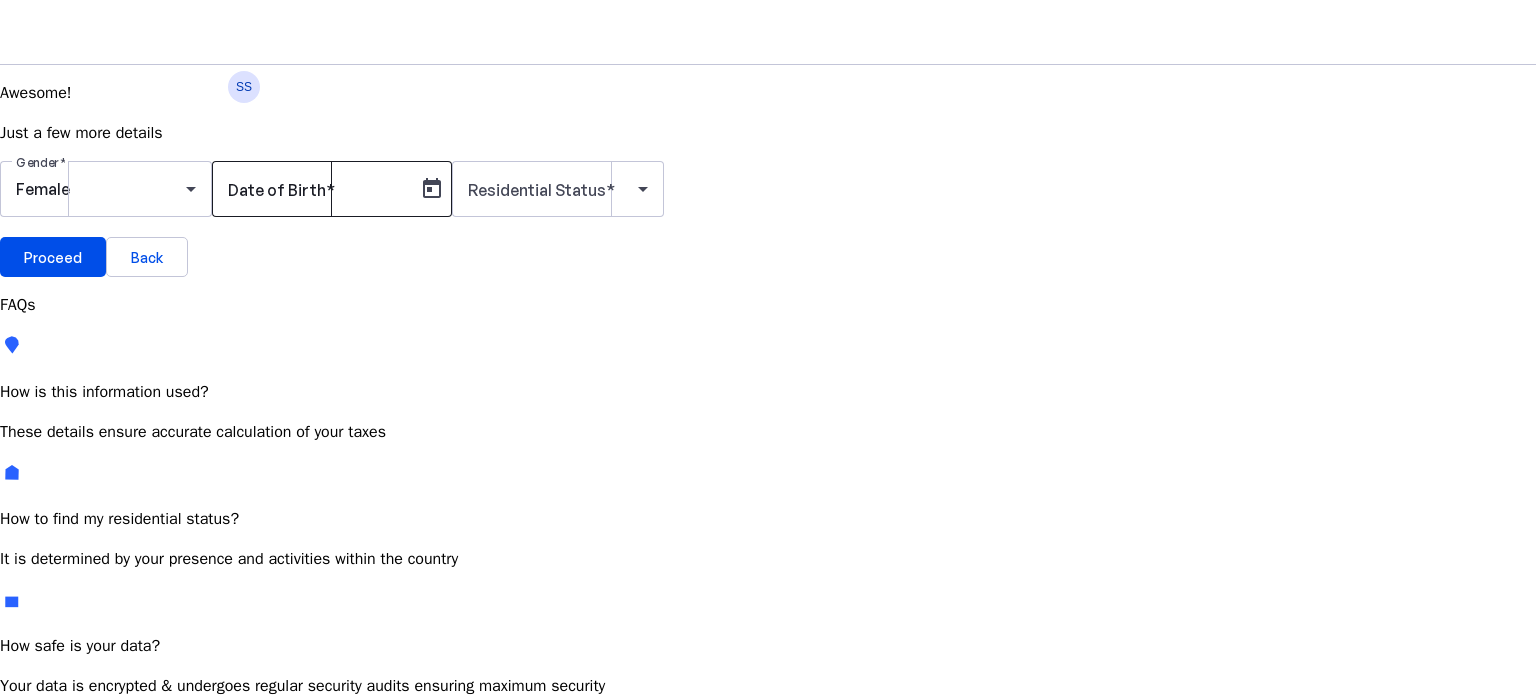 click on "Date of Birth" at bounding box center (277, 190) 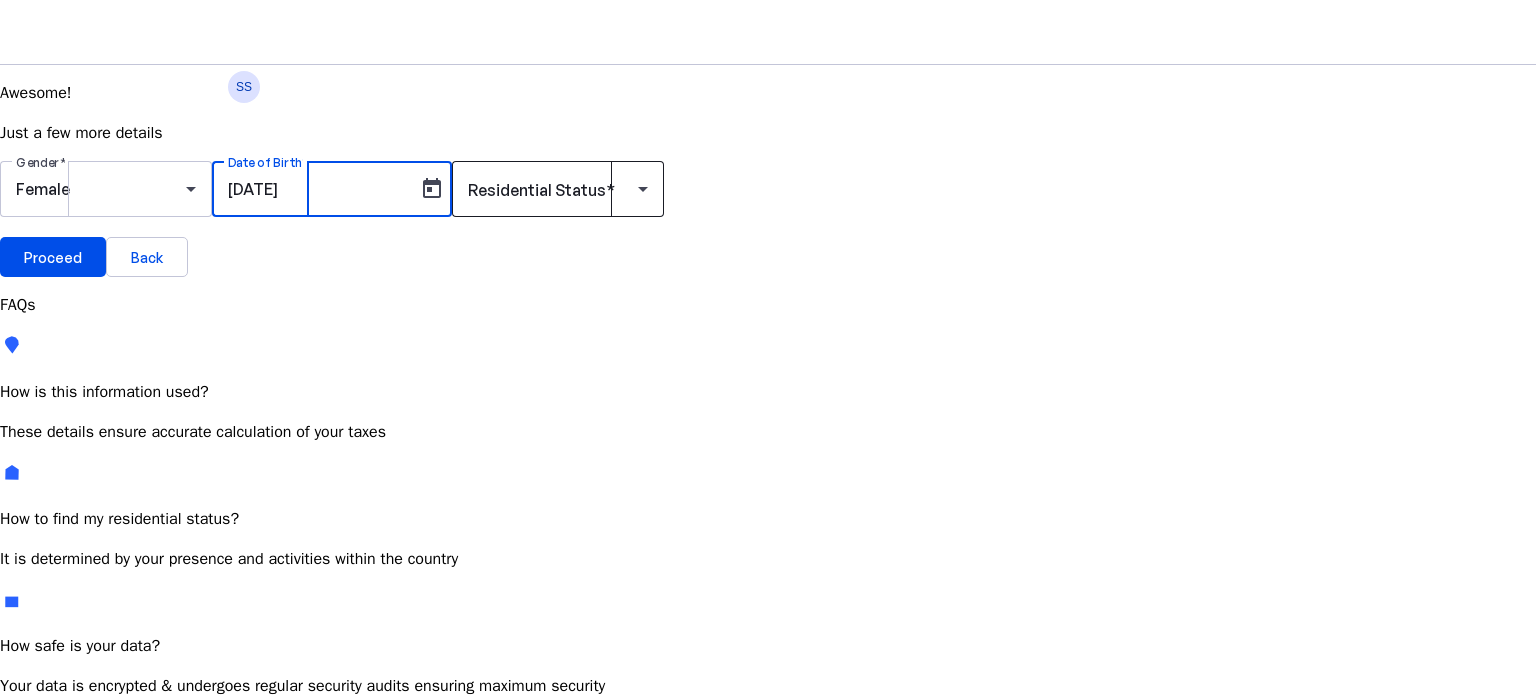 type on "[DATE]" 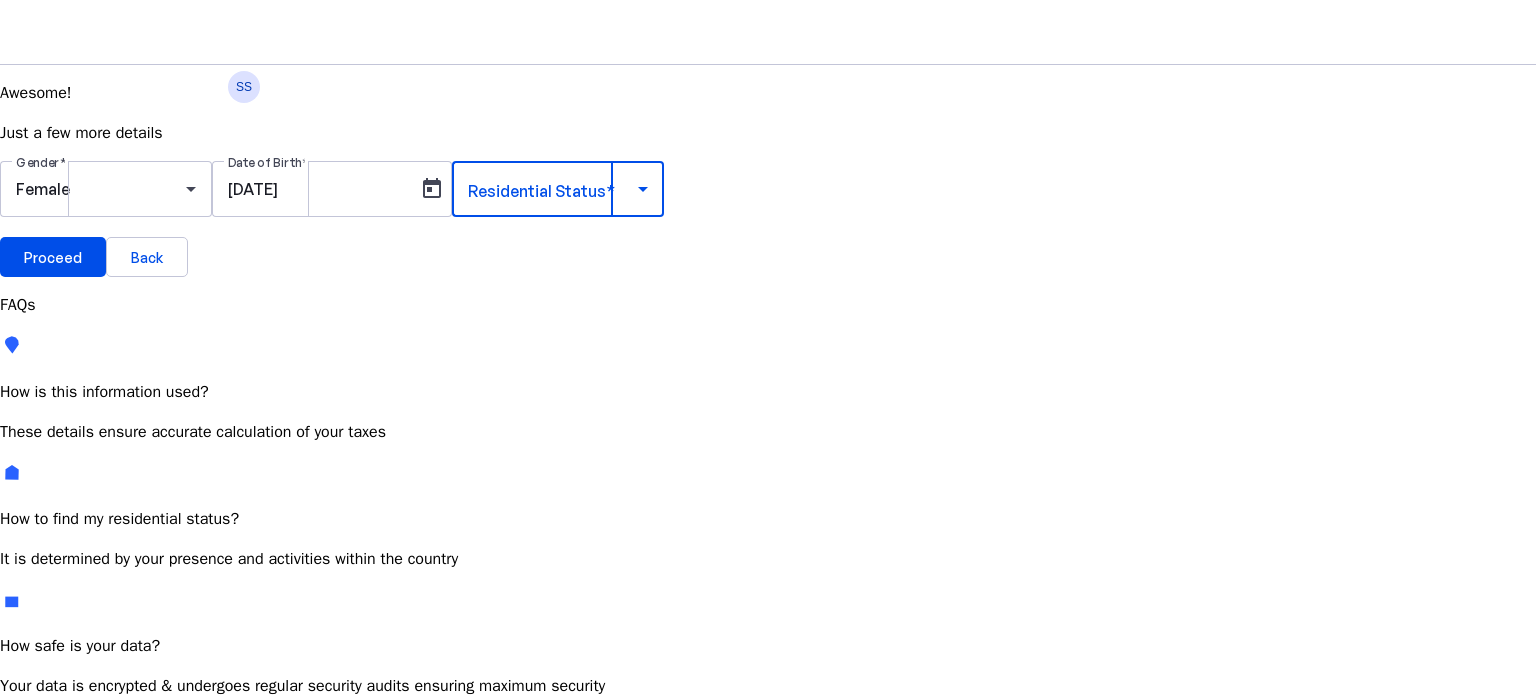 click at bounding box center [553, 189] 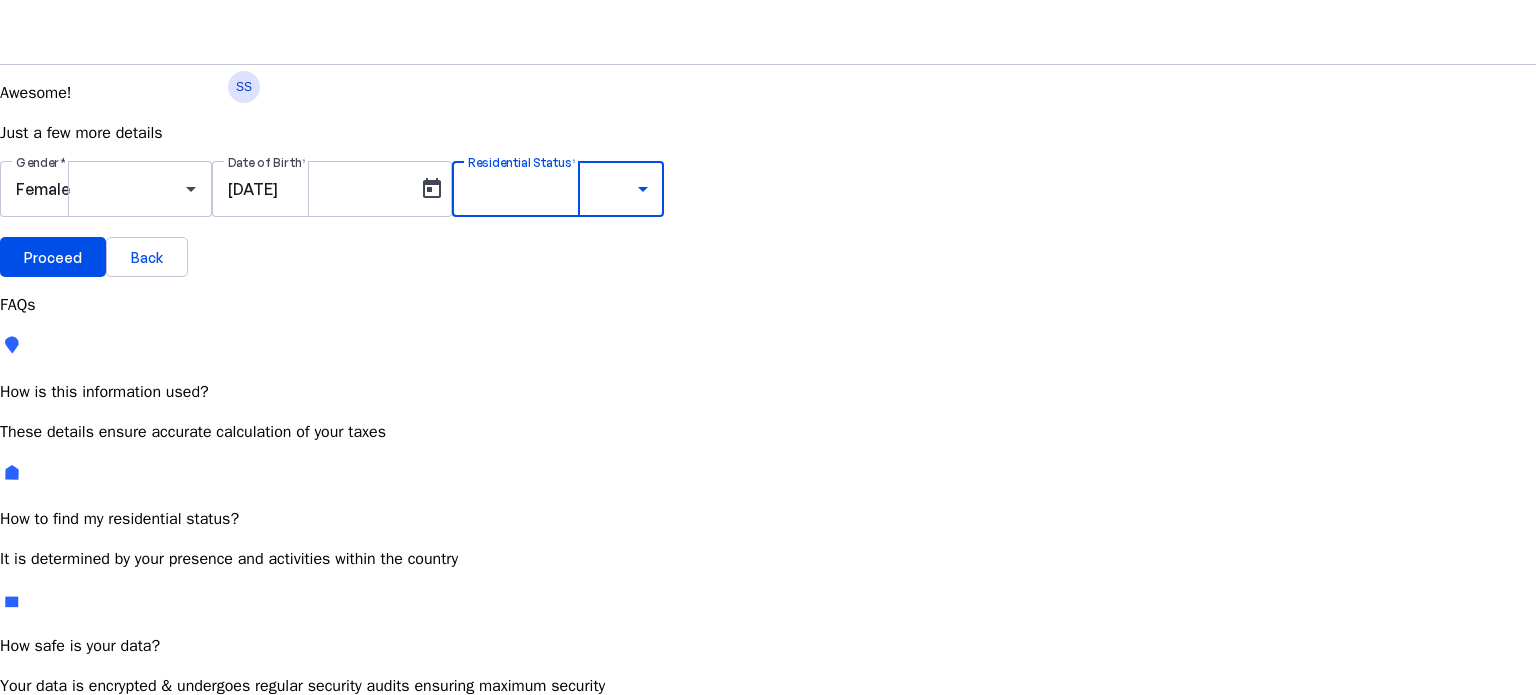 click on "Resident Most Common" at bounding box center (72, 766) 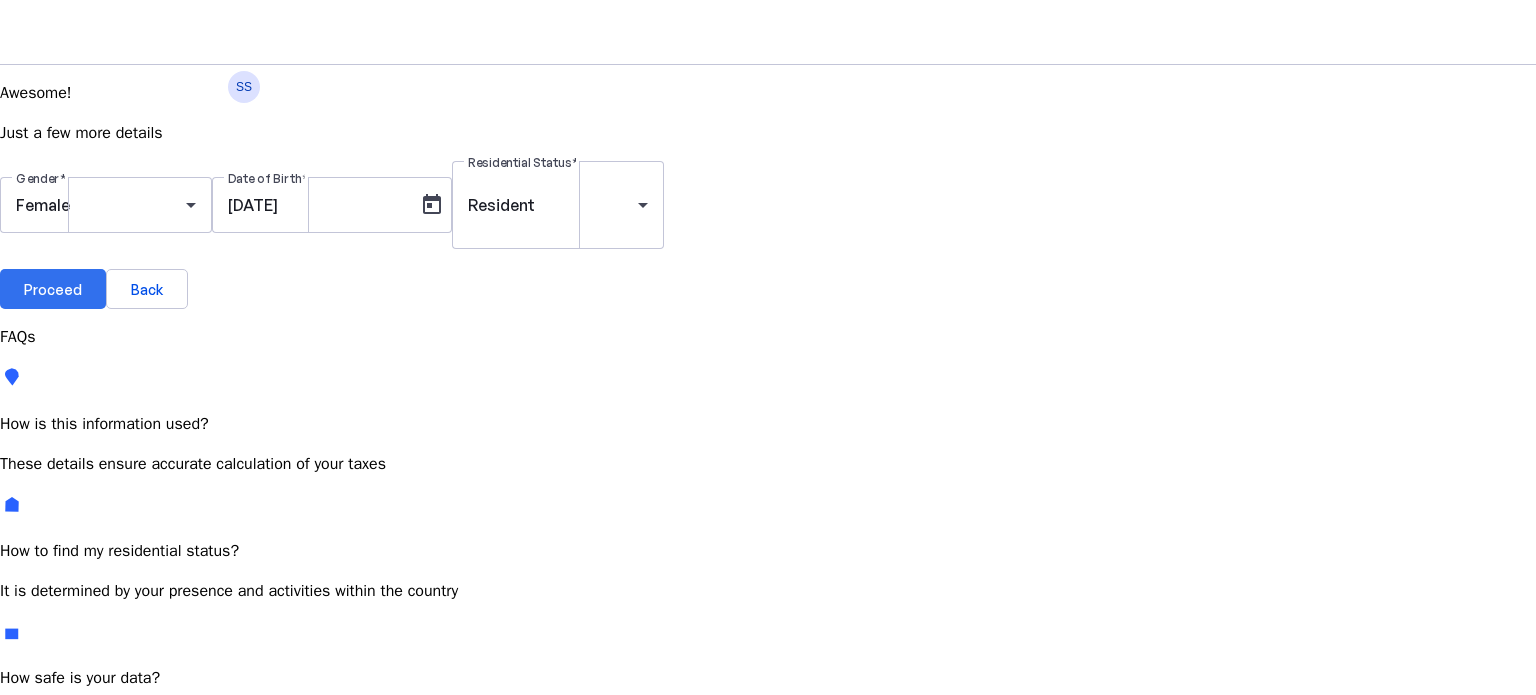 click on "Proceed" at bounding box center (53, 289) 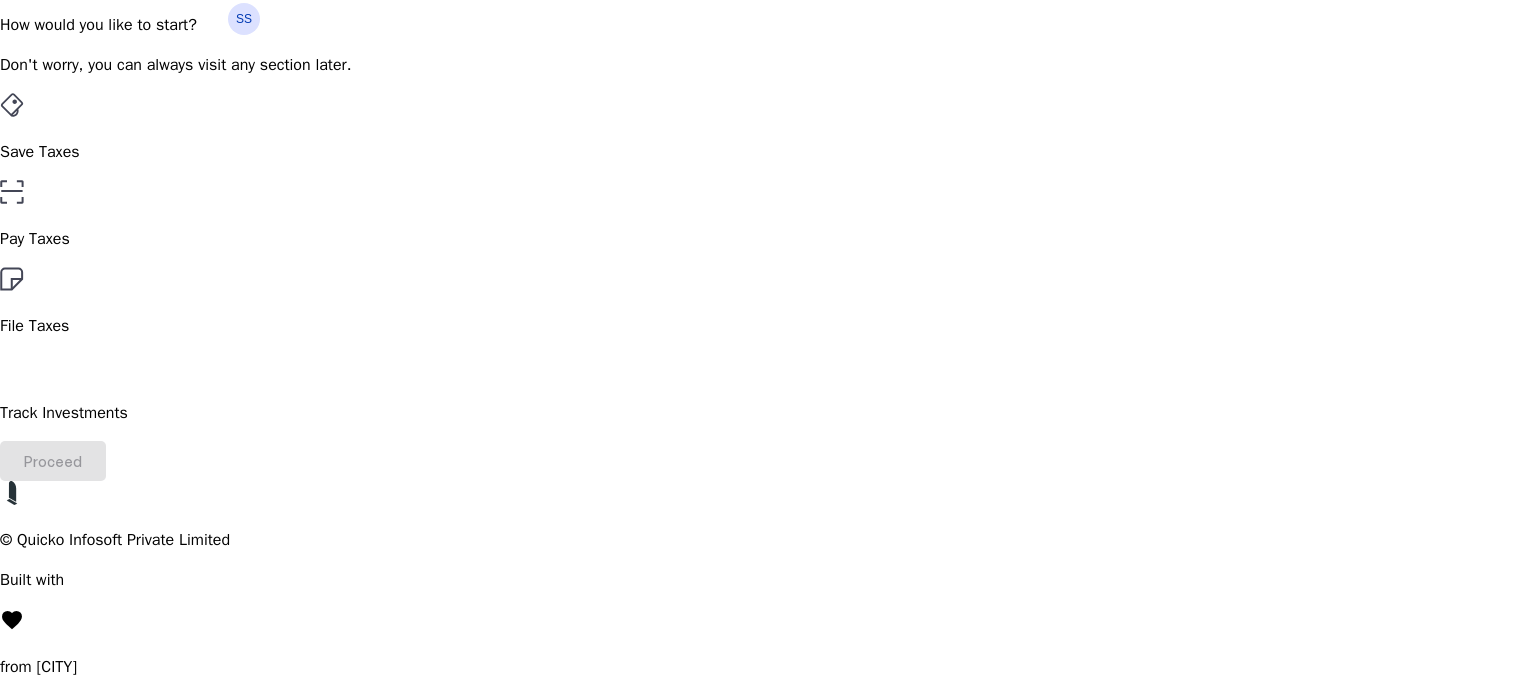 scroll, scrollTop: 135, scrollLeft: 0, axis: vertical 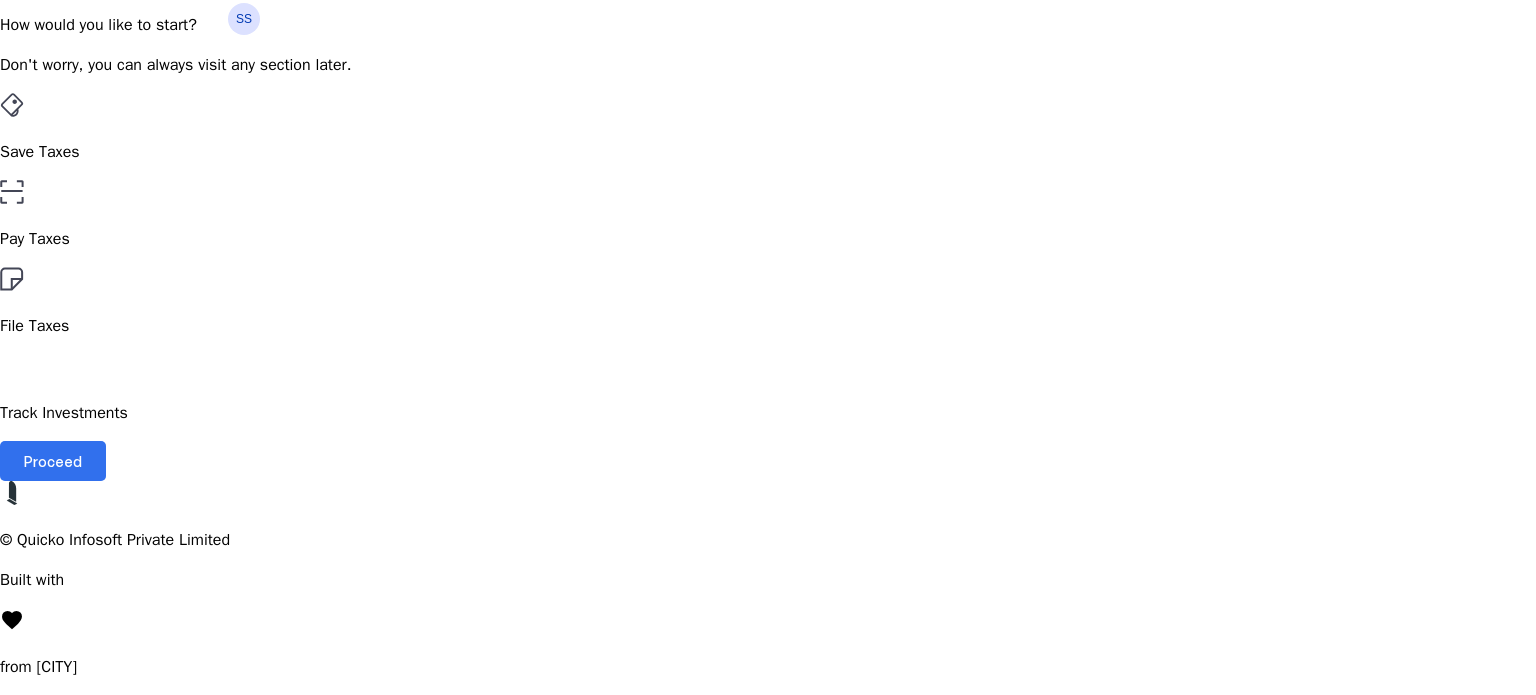 click on "Proceed" at bounding box center (53, 461) 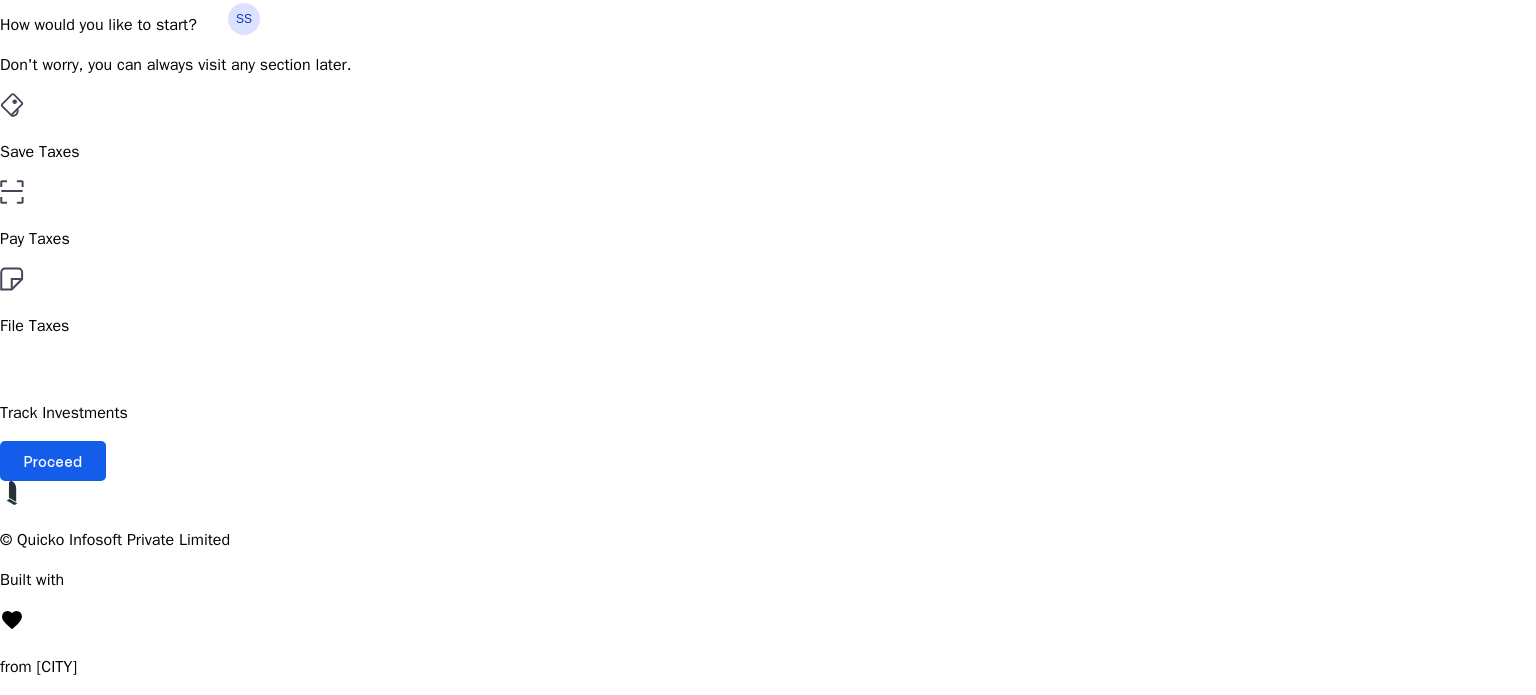 scroll, scrollTop: 0, scrollLeft: 0, axis: both 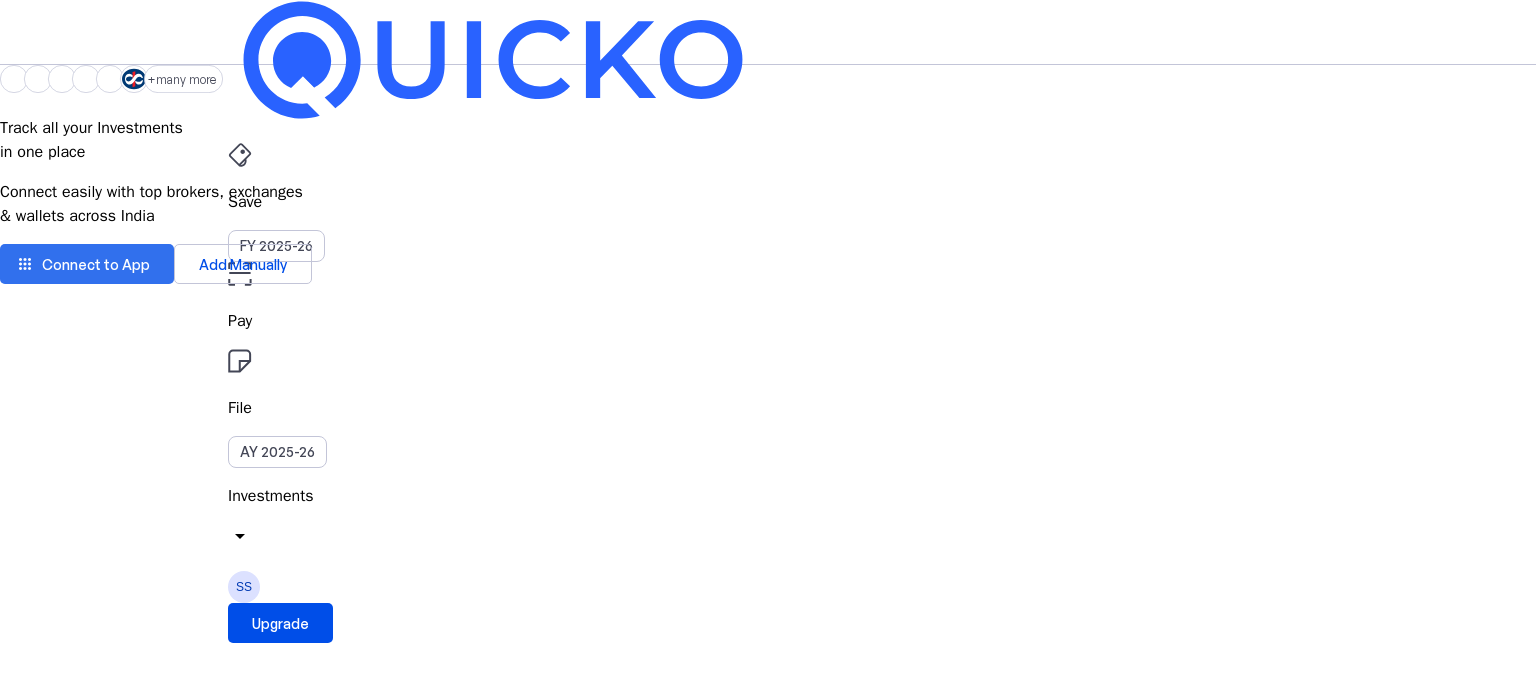 click at bounding box center [87, 264] 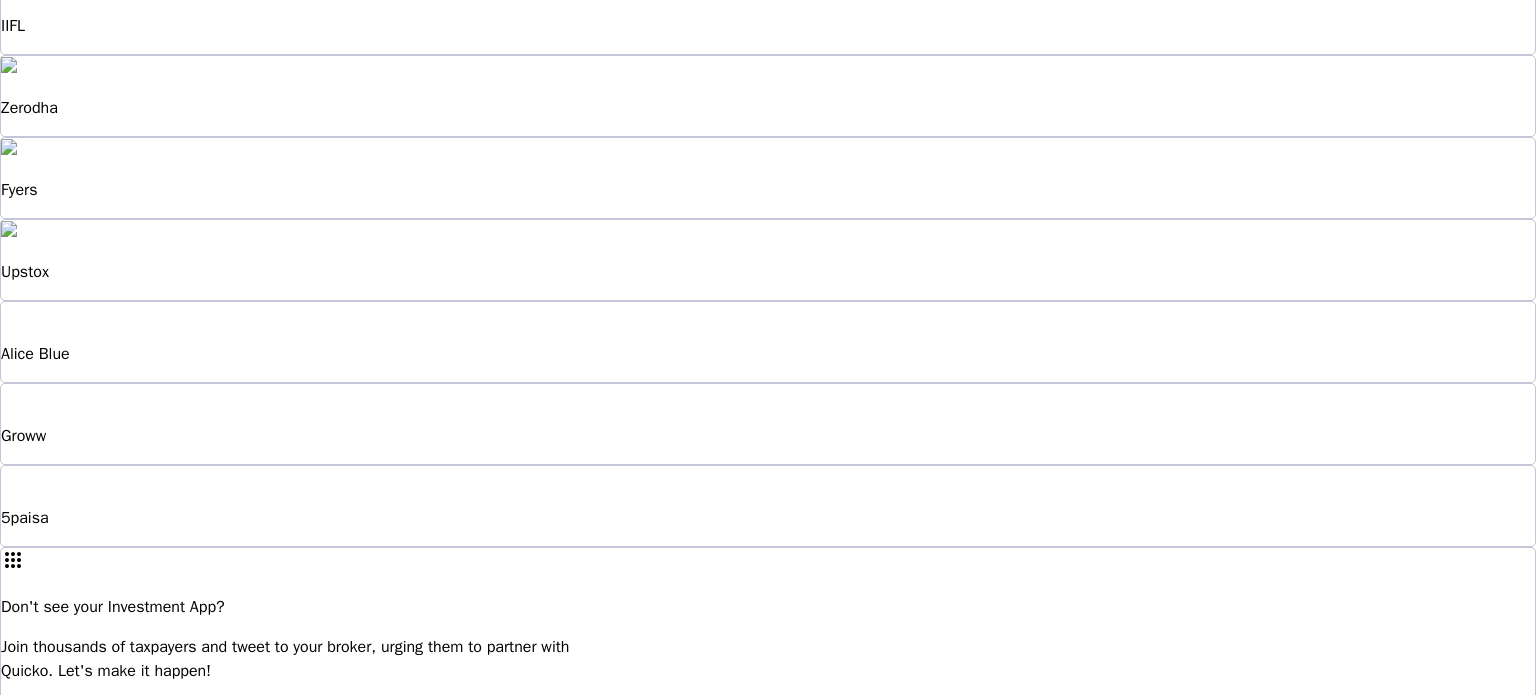 scroll, scrollTop: 464, scrollLeft: 0, axis: vertical 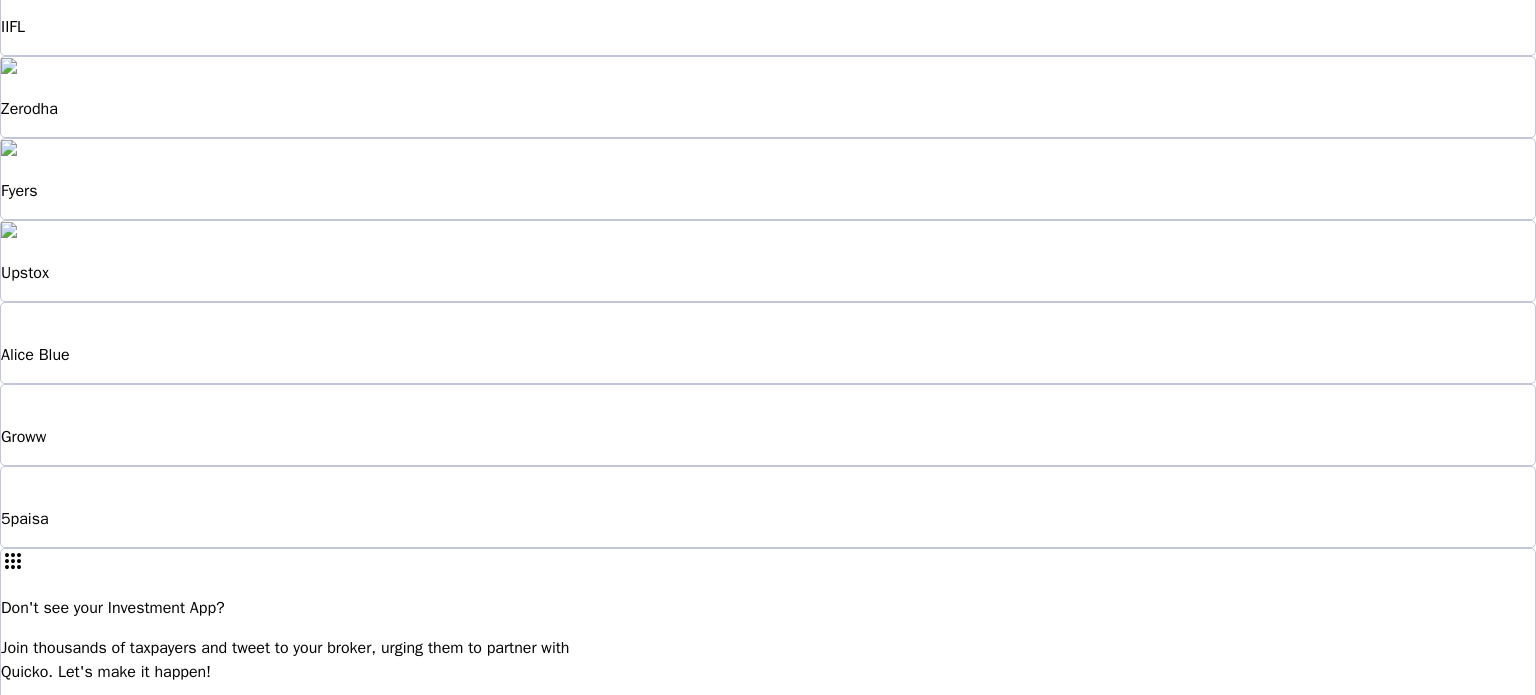 click at bounding box center [192, 756] 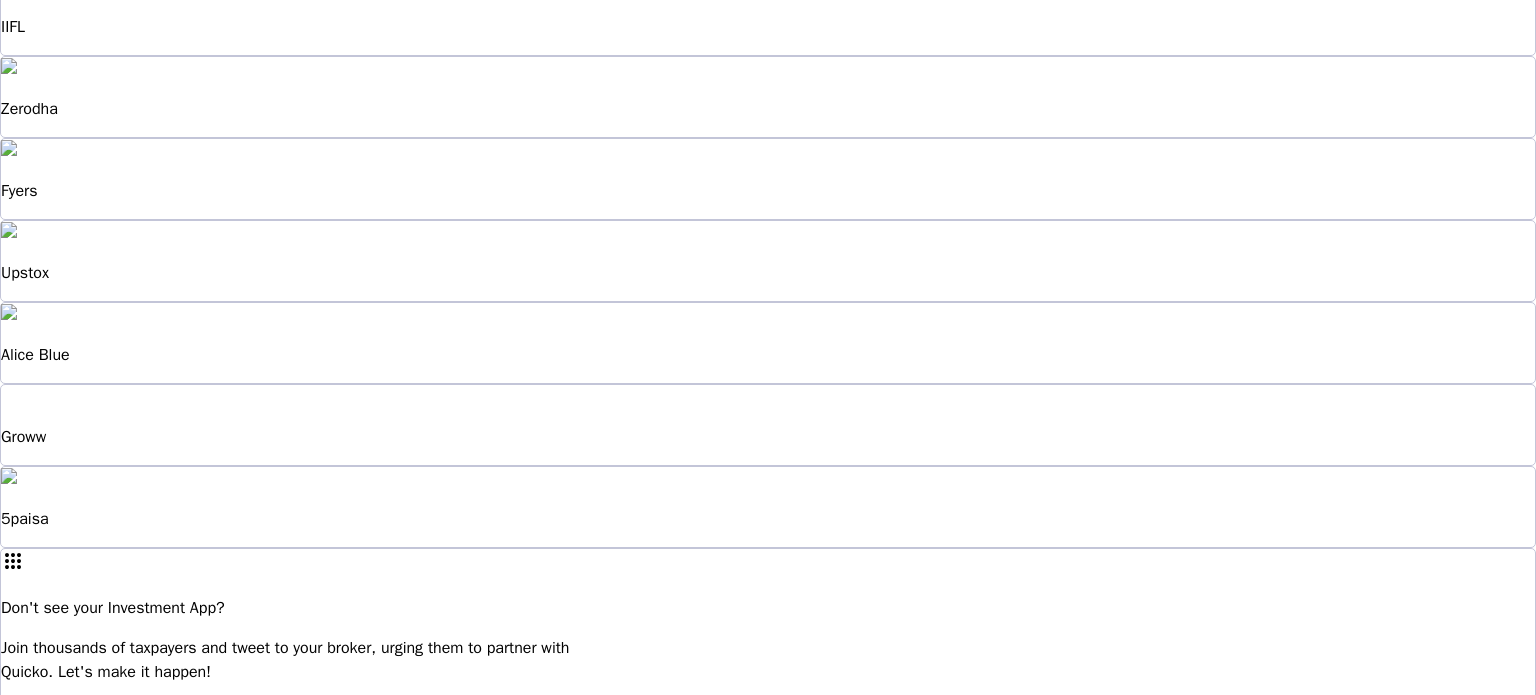 scroll, scrollTop: 0, scrollLeft: 0, axis: both 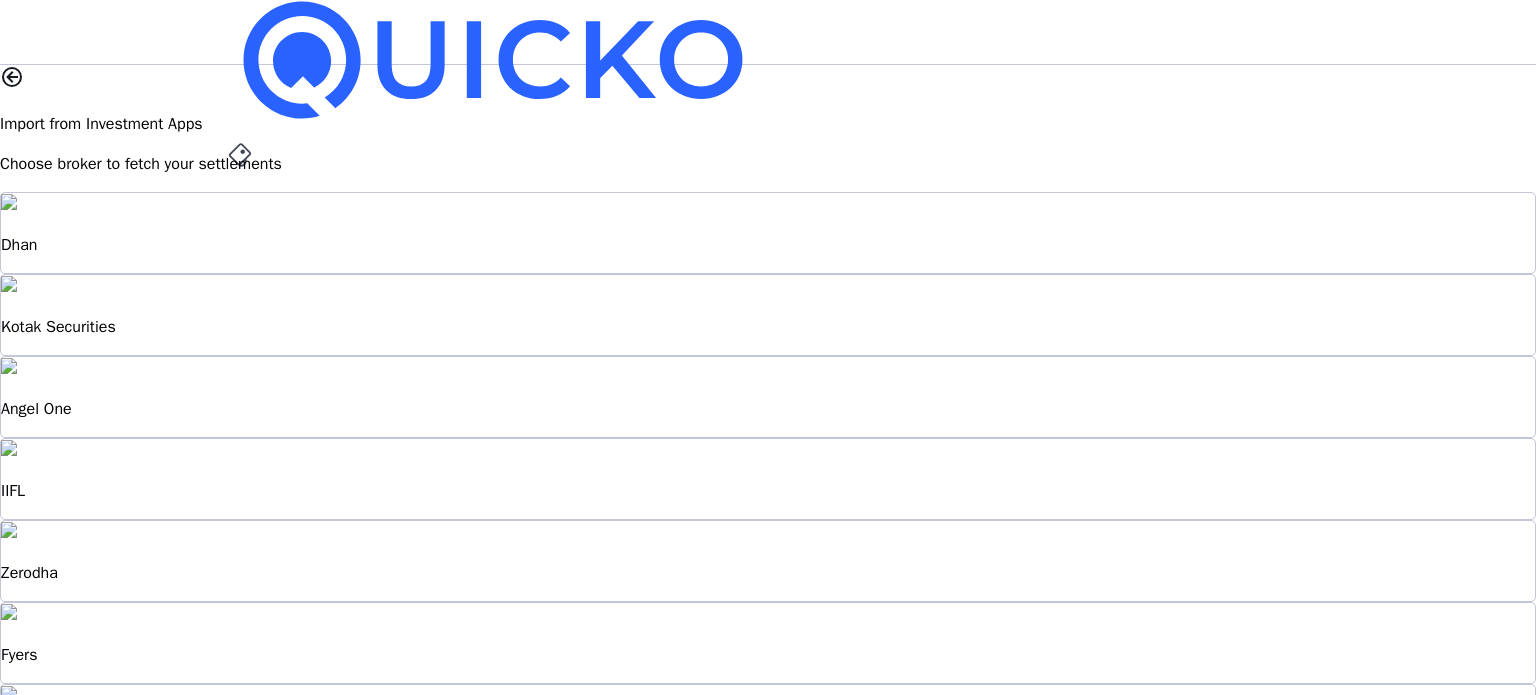 click at bounding box center [240, 155] 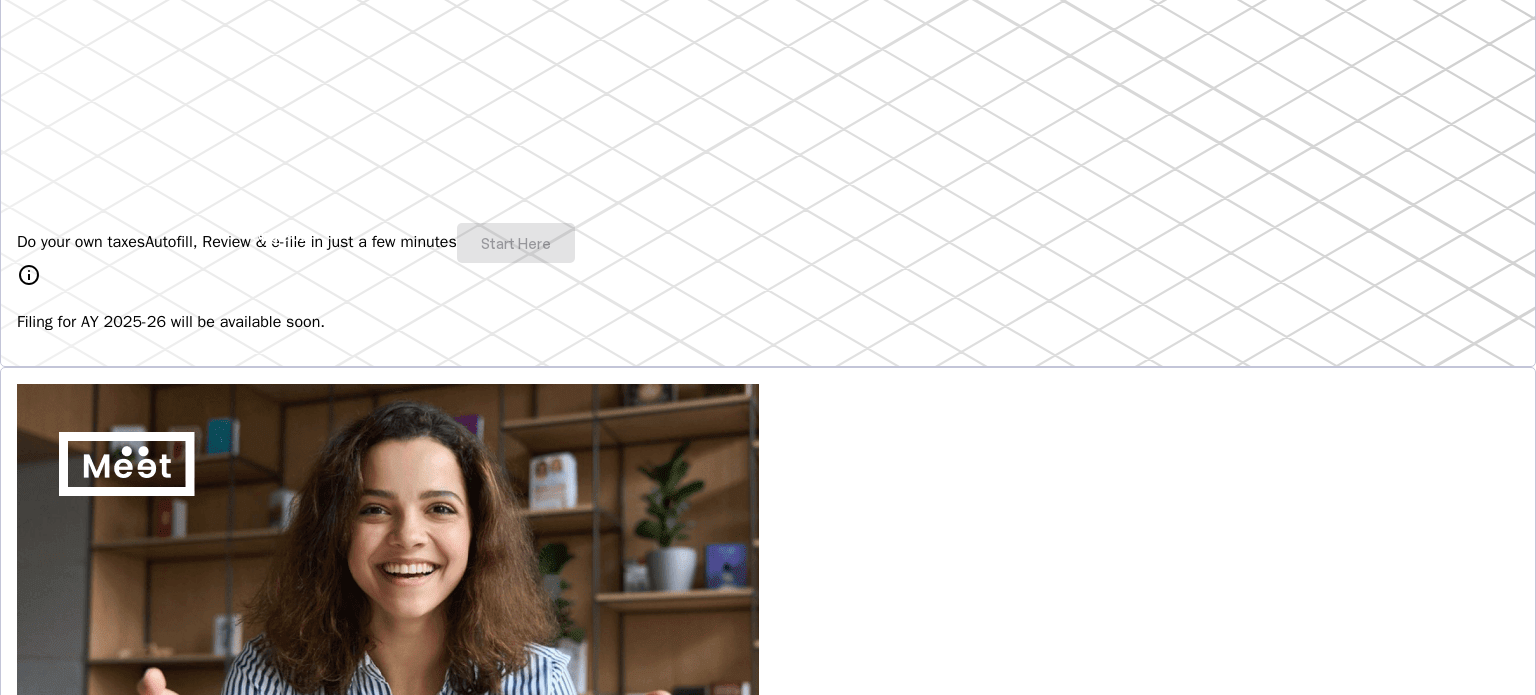 scroll, scrollTop: 0, scrollLeft: 0, axis: both 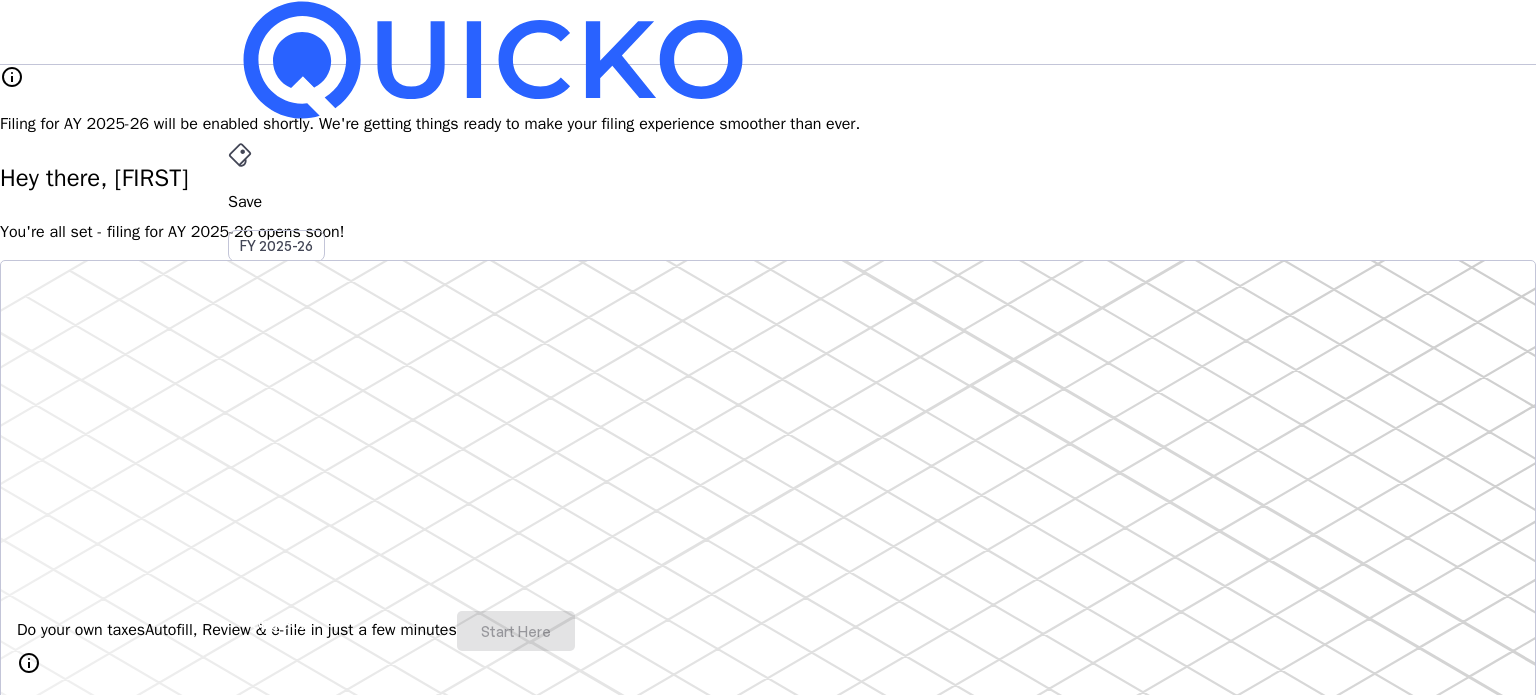 click at bounding box center (240, 155) 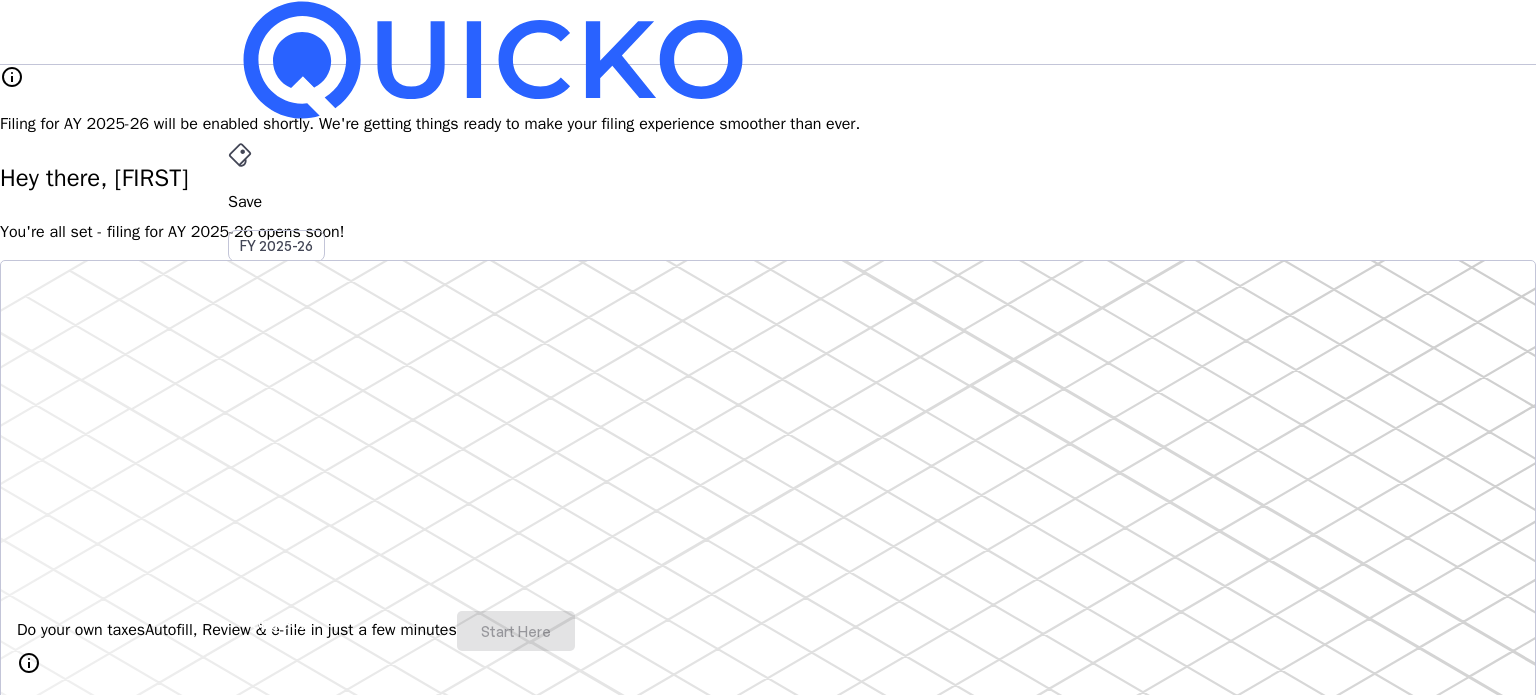 click on "AY 2025-26" at bounding box center (277, 452) 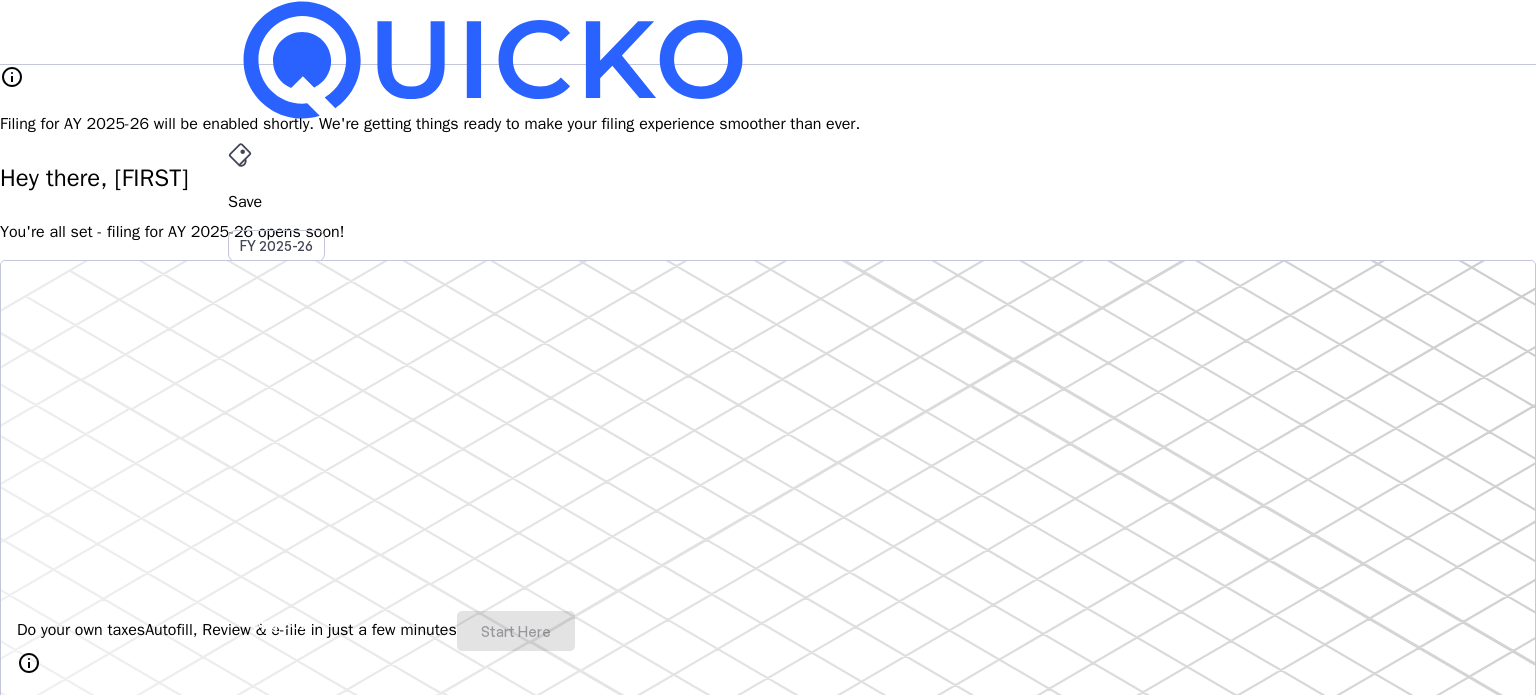 click at bounding box center (240, 155) 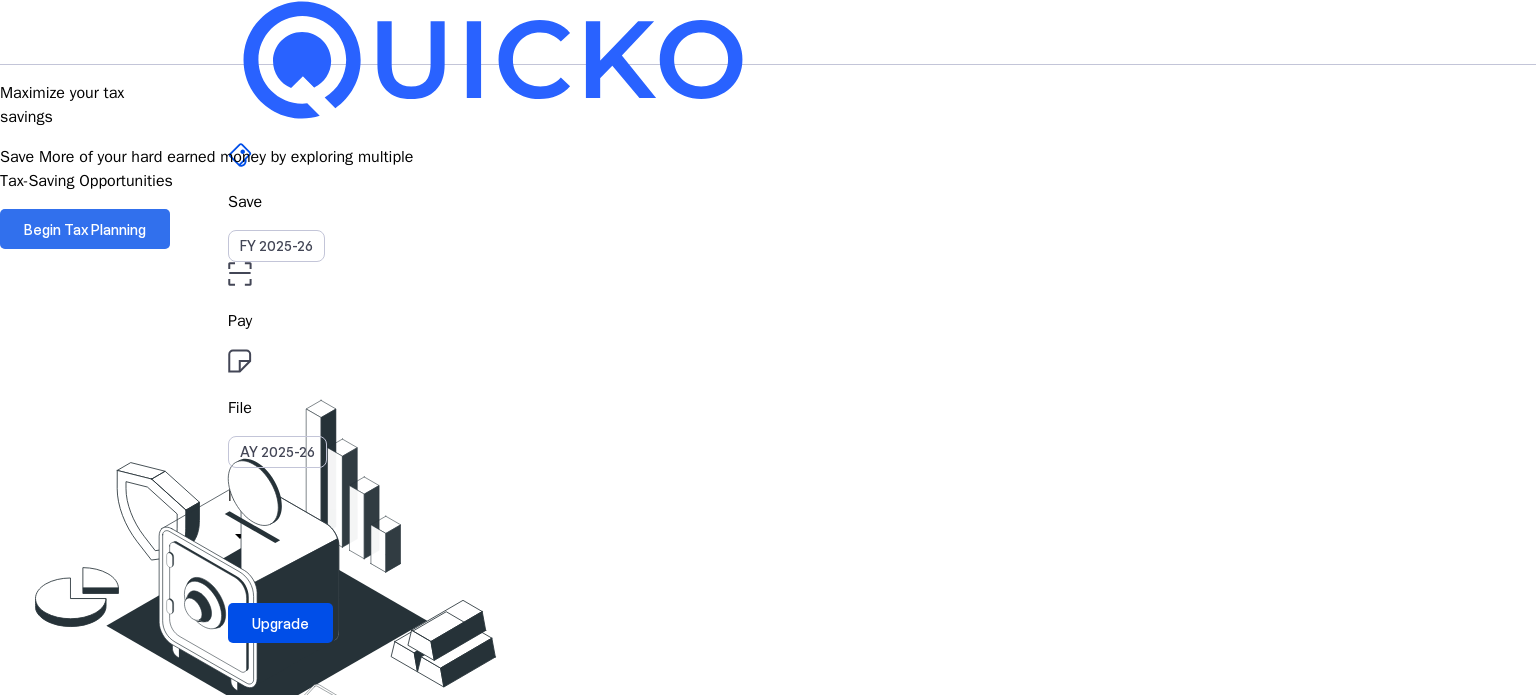 click on "Begin Tax Planning" at bounding box center [85, 229] 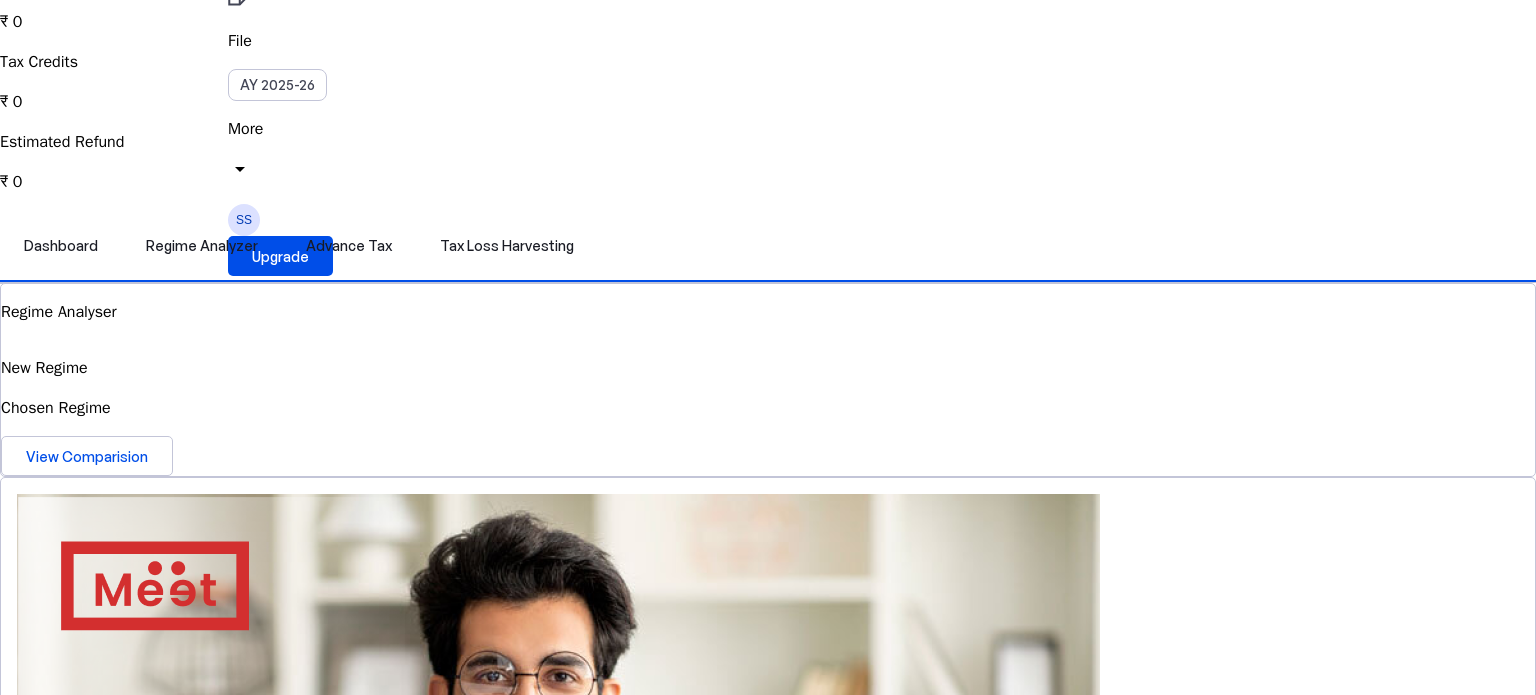 scroll, scrollTop: 0, scrollLeft: 0, axis: both 